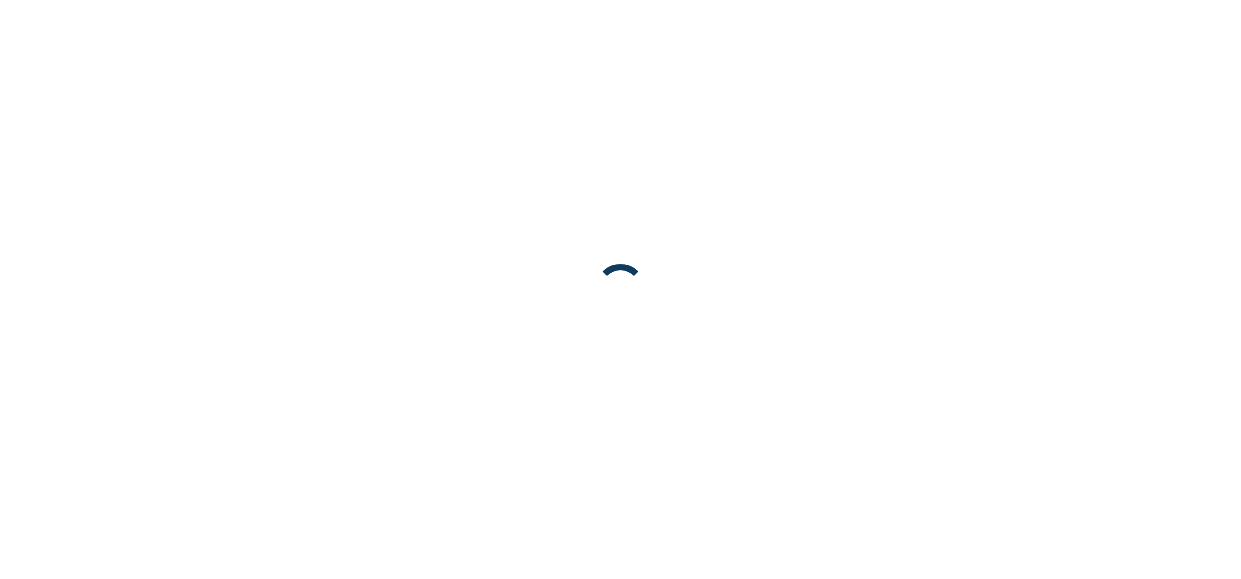 scroll, scrollTop: 0, scrollLeft: 0, axis: both 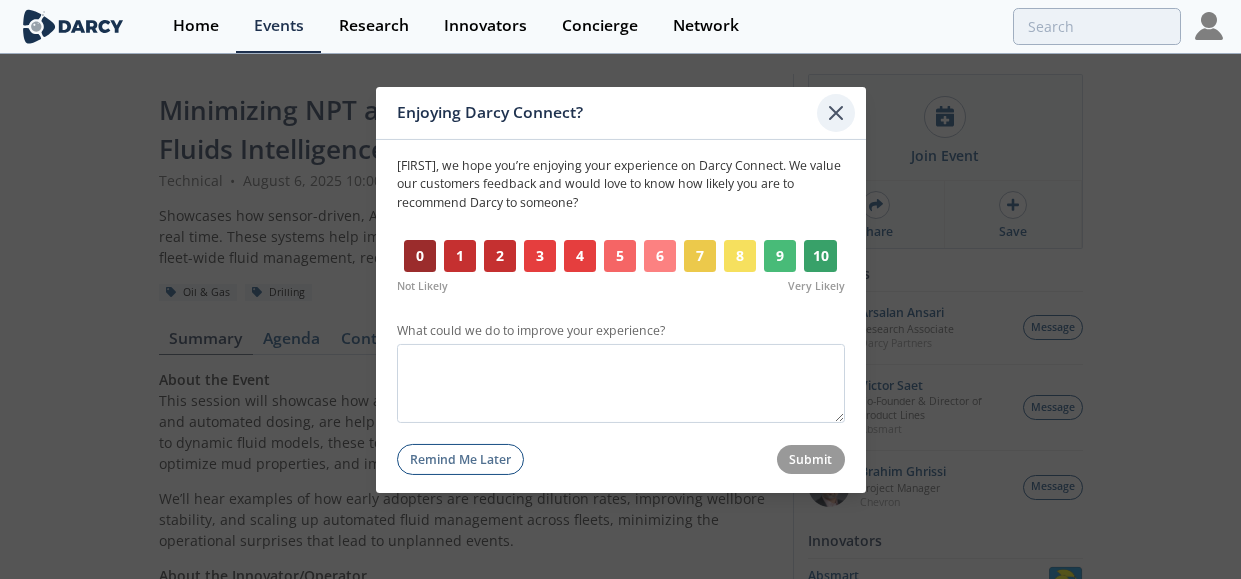 click 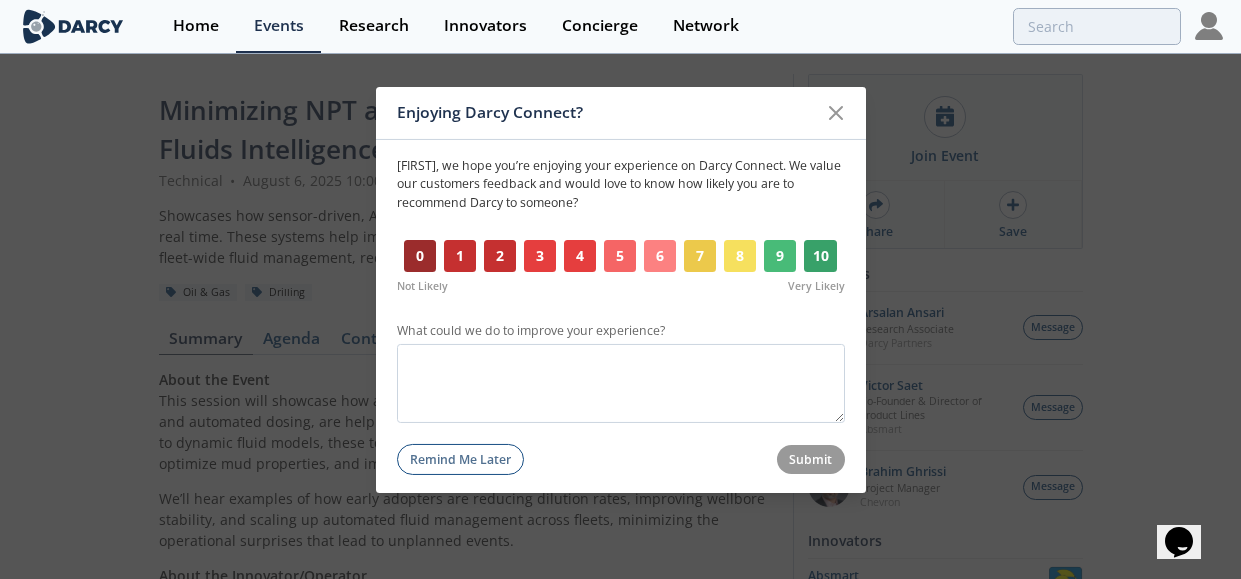 scroll, scrollTop: 0, scrollLeft: 0, axis: both 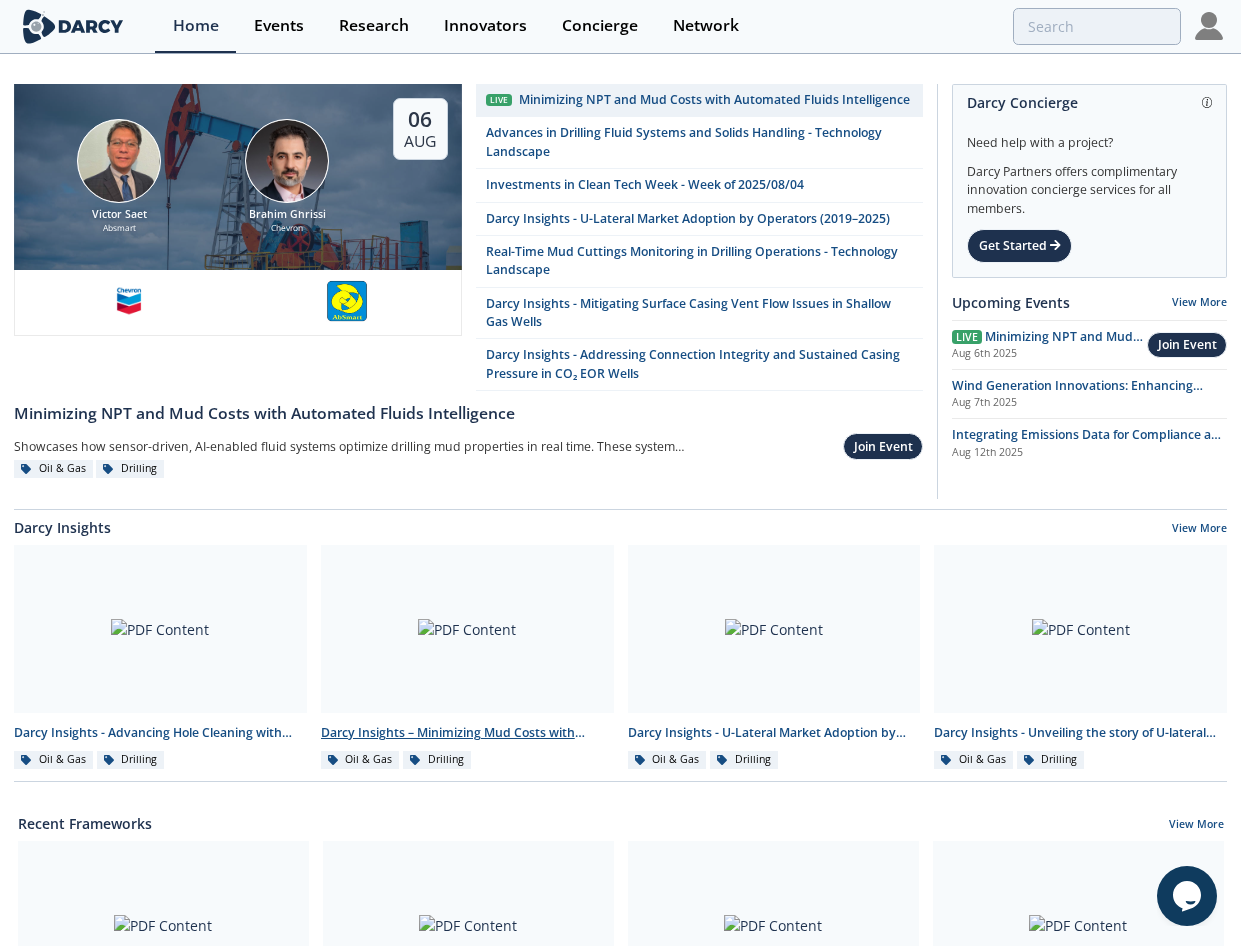 click on "Darcy Insights – Minimizing Mud Costs with Automated Fluids Intelligence" at bounding box center [467, 733] 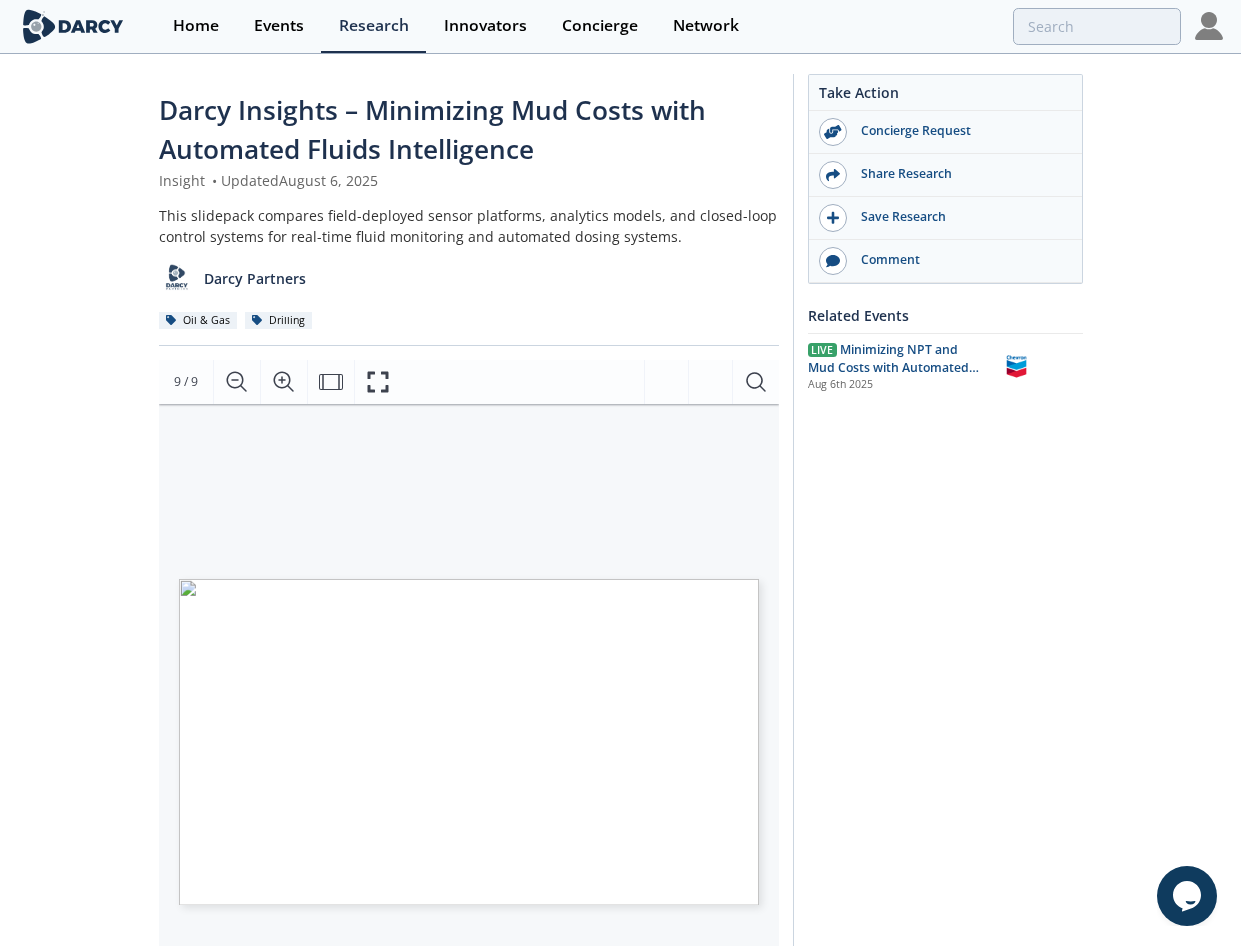 click on "Darcy Insights – Minimizing Mud Costs with Automated Fluids Intelligence
Insight
•
Updated  August 6, 2025
This slidepack compares field-deployed sensor platforms, analytics models, and closed-loop control systems for real-time fluid monitoring and automated dosing systems.
Darcy Partners
Oil & Gas
Drilling" 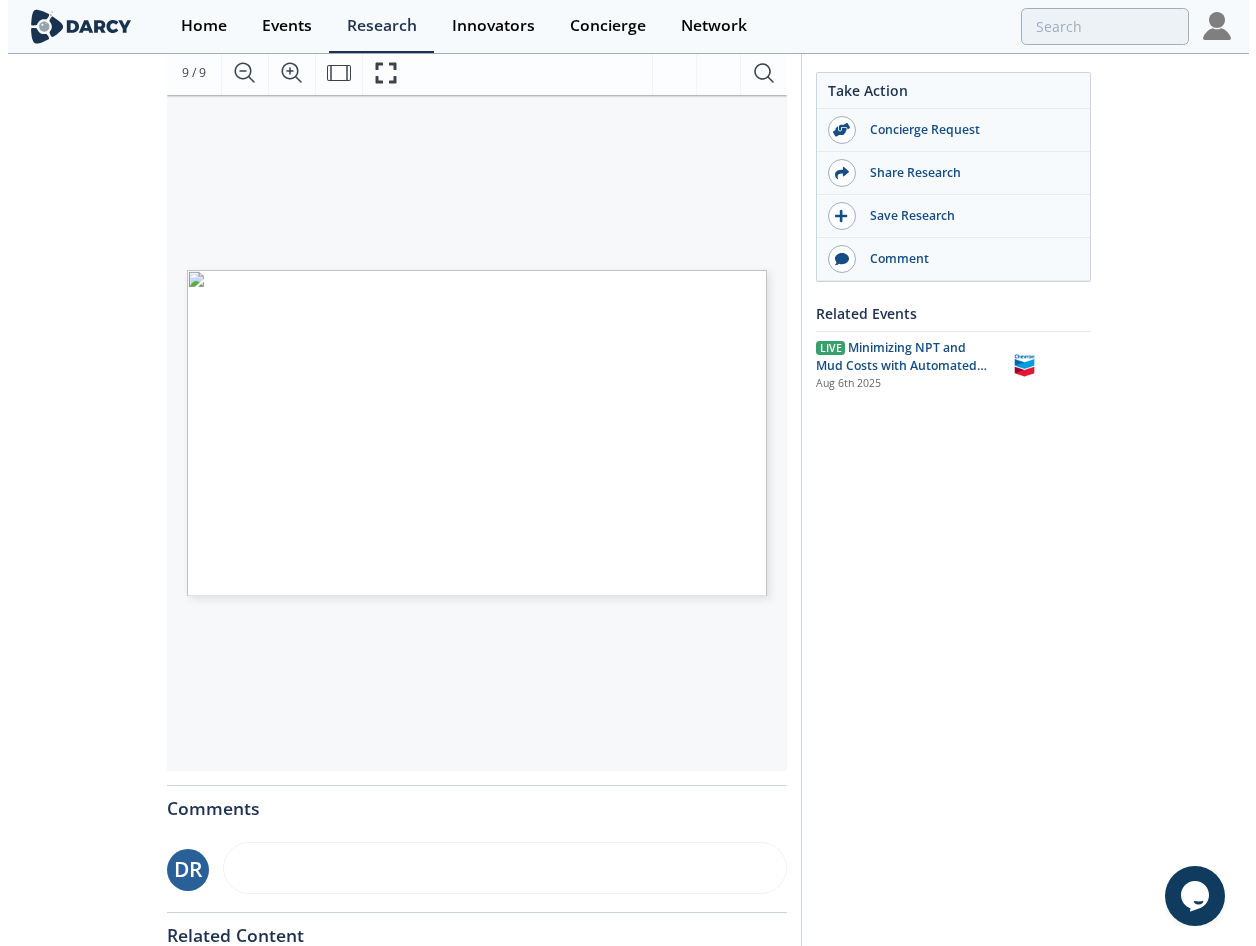 scroll, scrollTop: 300, scrollLeft: 0, axis: vertical 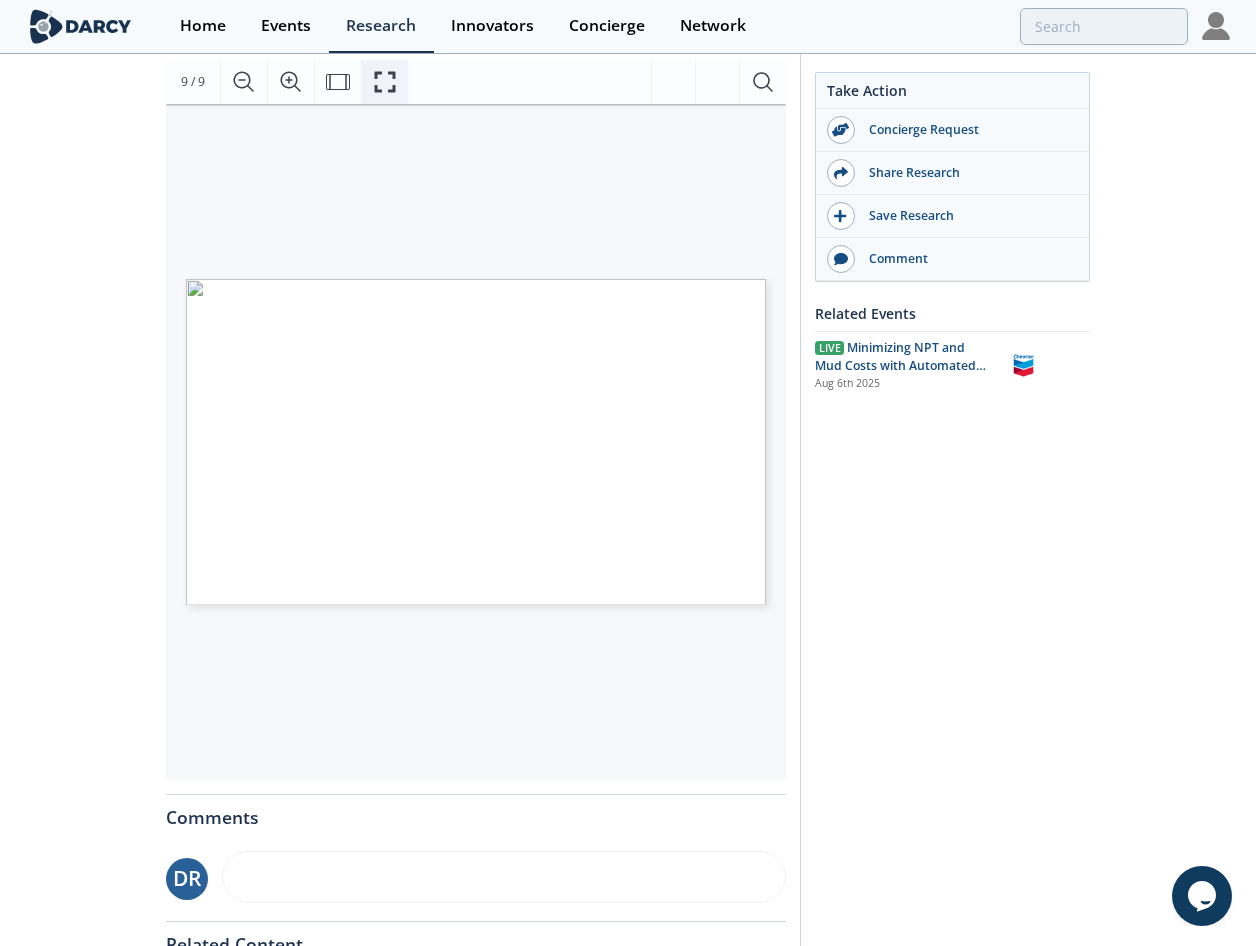 click 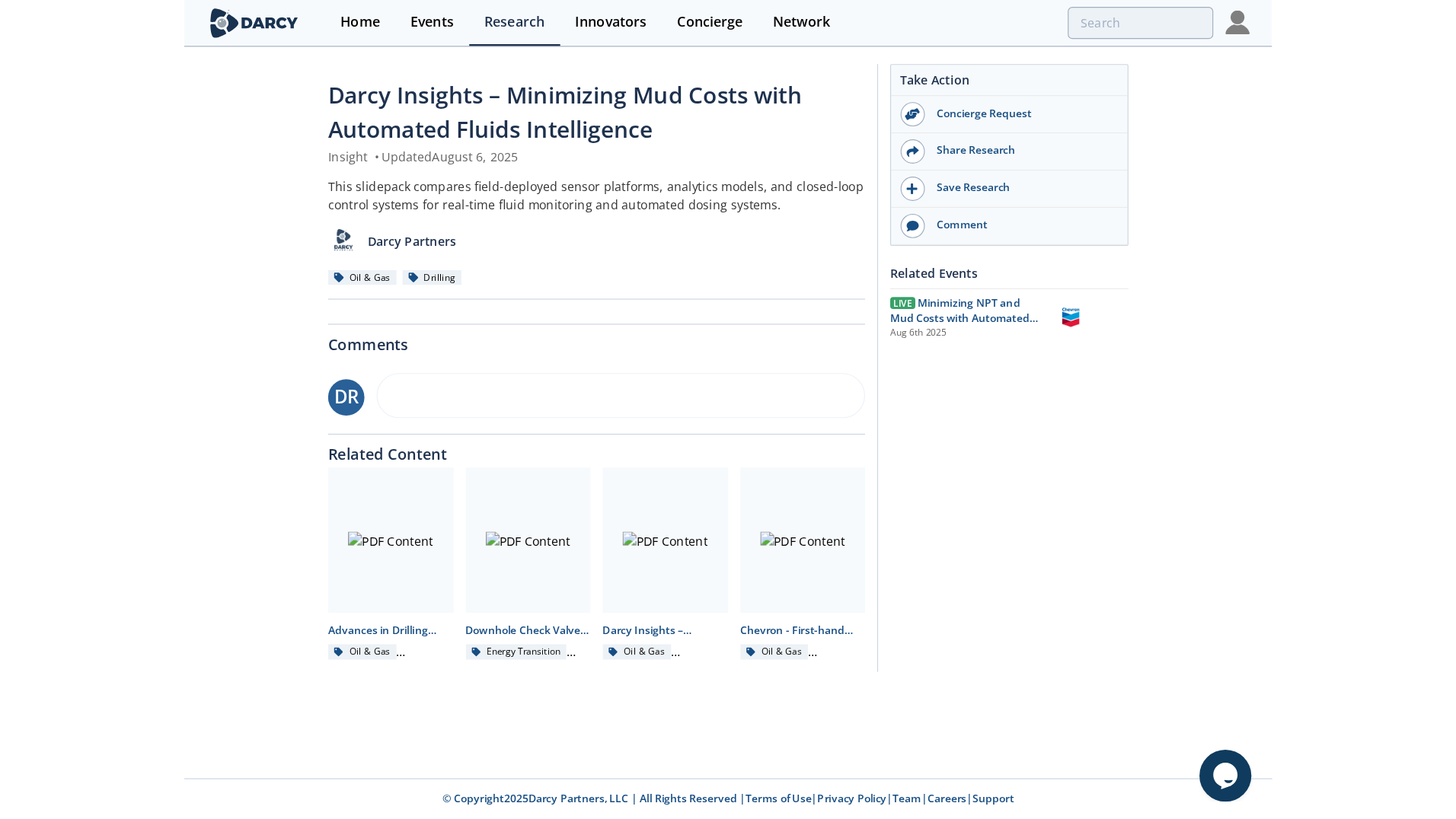 scroll, scrollTop: 0, scrollLeft: 0, axis: both 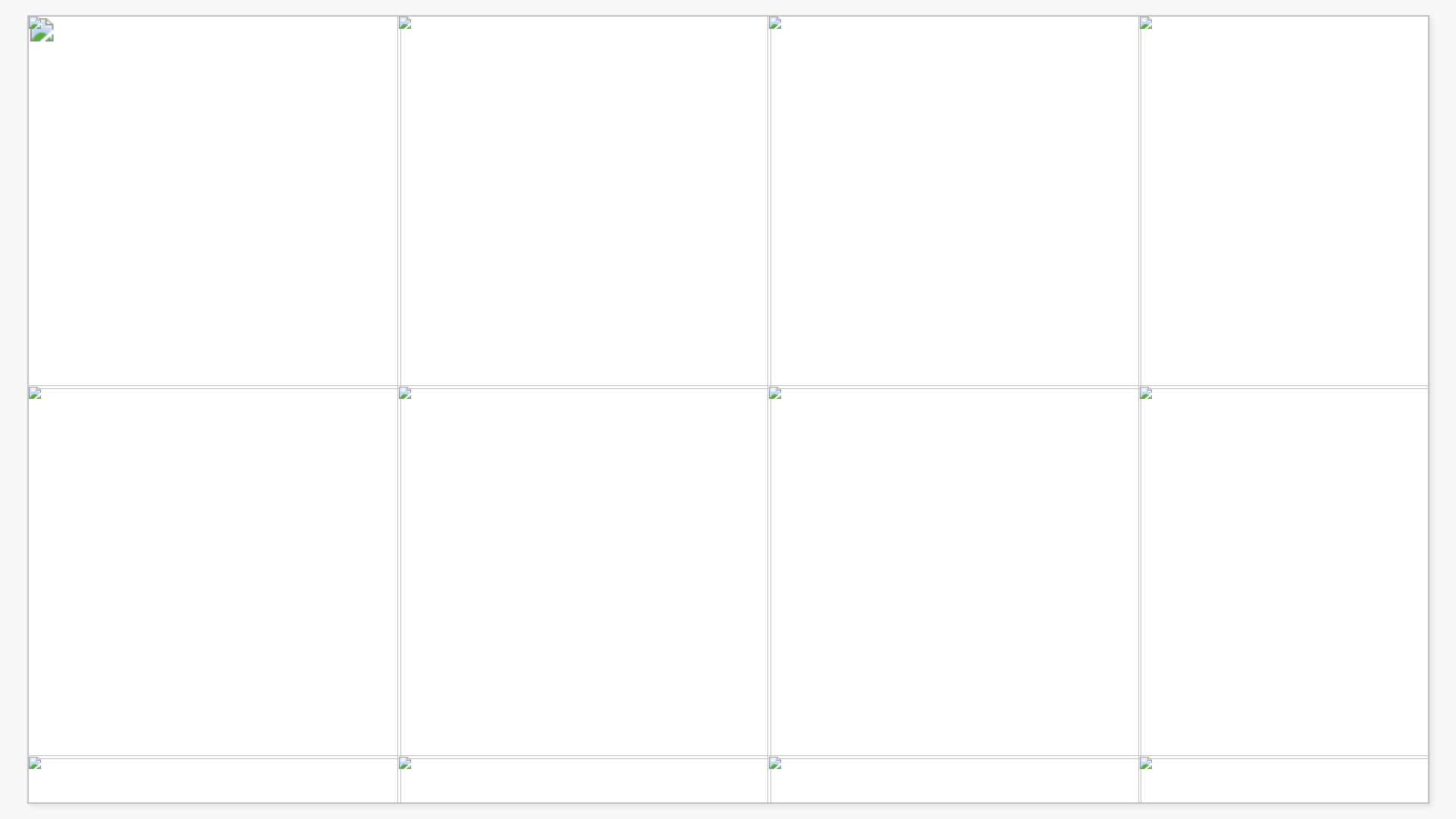 drag, startPoint x: 753, startPoint y: 330, endPoint x: 708, endPoint y: 241, distance: 99.72963 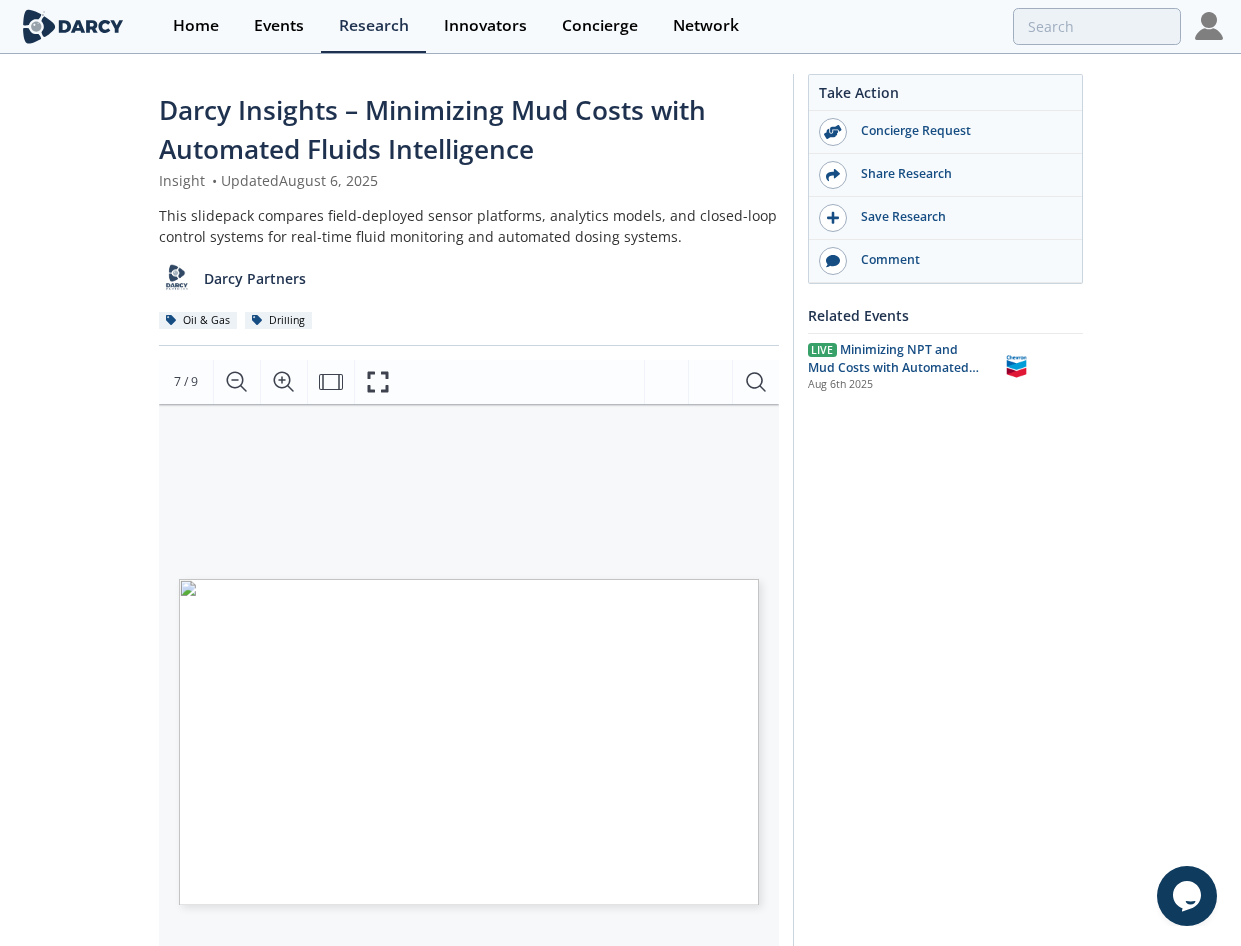 click on "Take Action
Concierge Request
Share Research
Save Research
Comment
Related Events
Live" at bounding box center (938, 785) 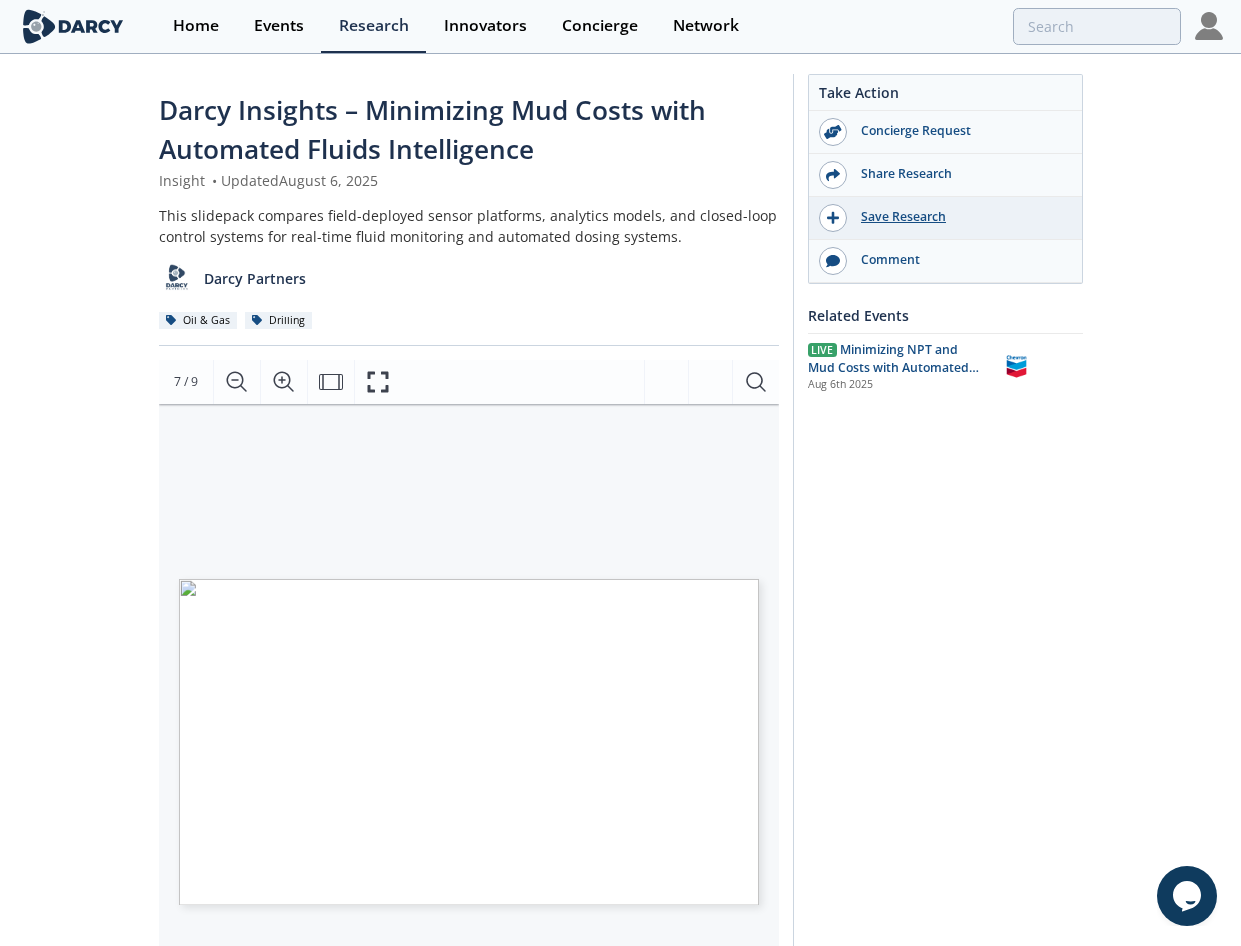 click on "Save Research" at bounding box center [959, 217] 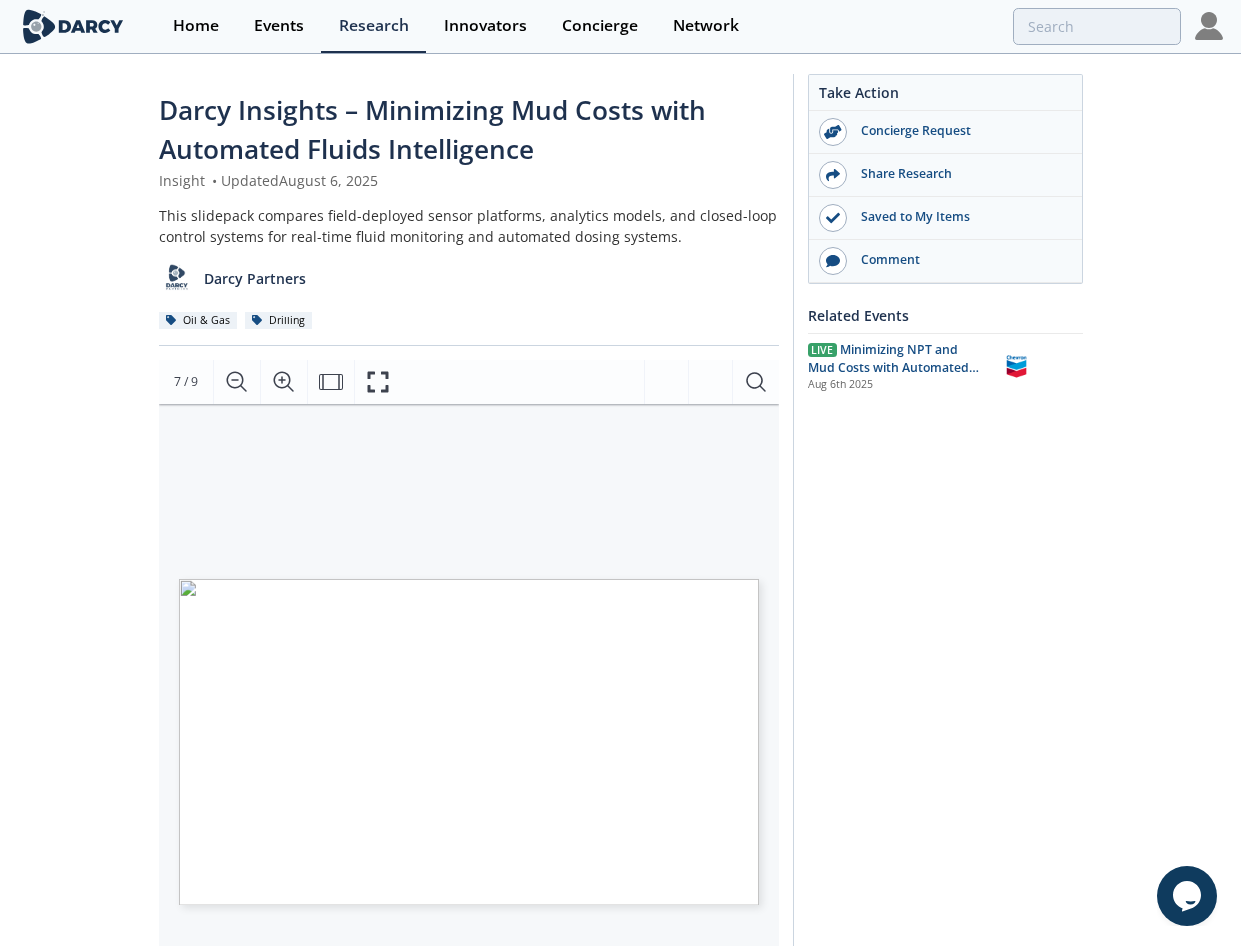 click on "Take Action
Concierge Request
Share Research
Saved to My Items
Comment
Related Events
Live" at bounding box center (938, 785) 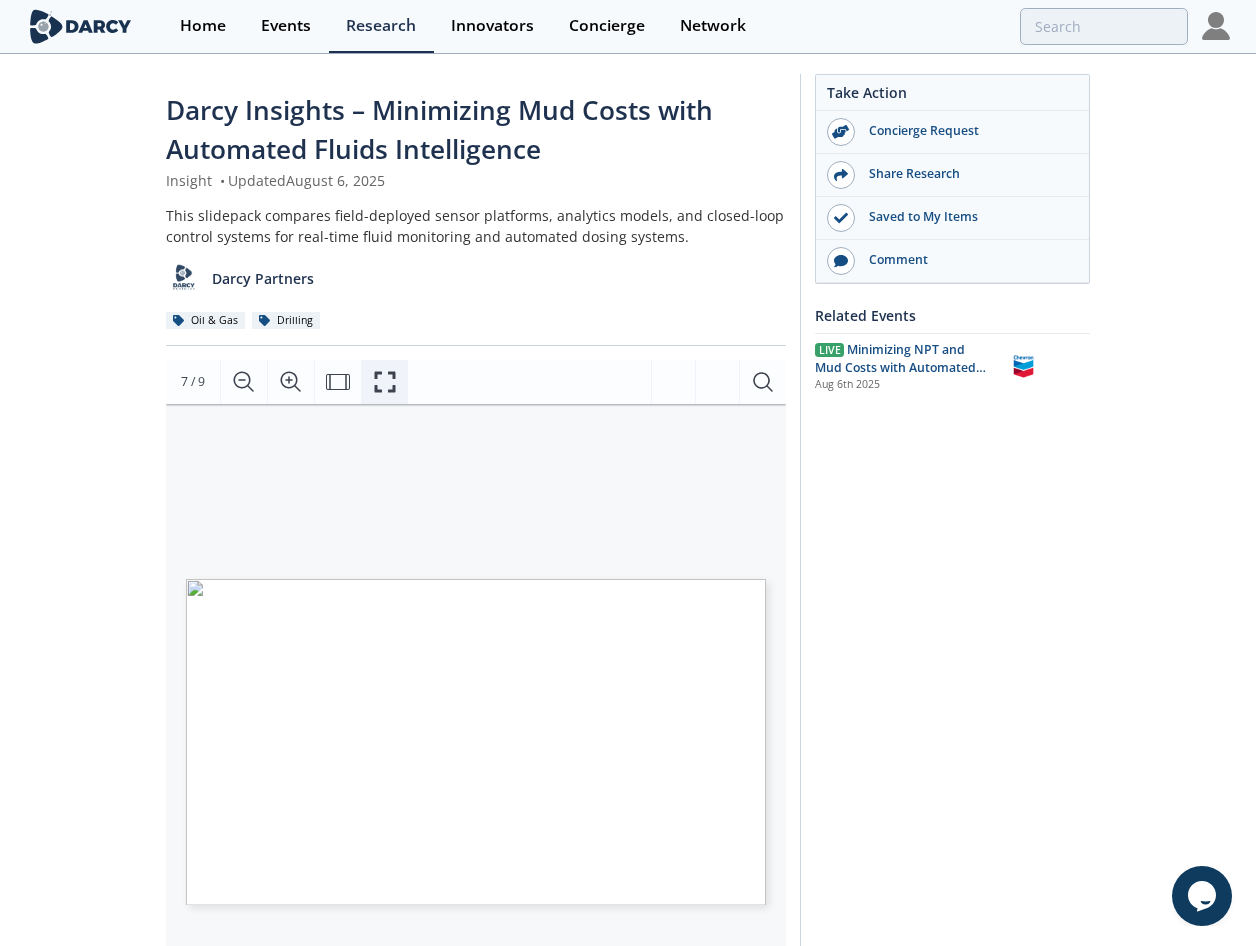 click 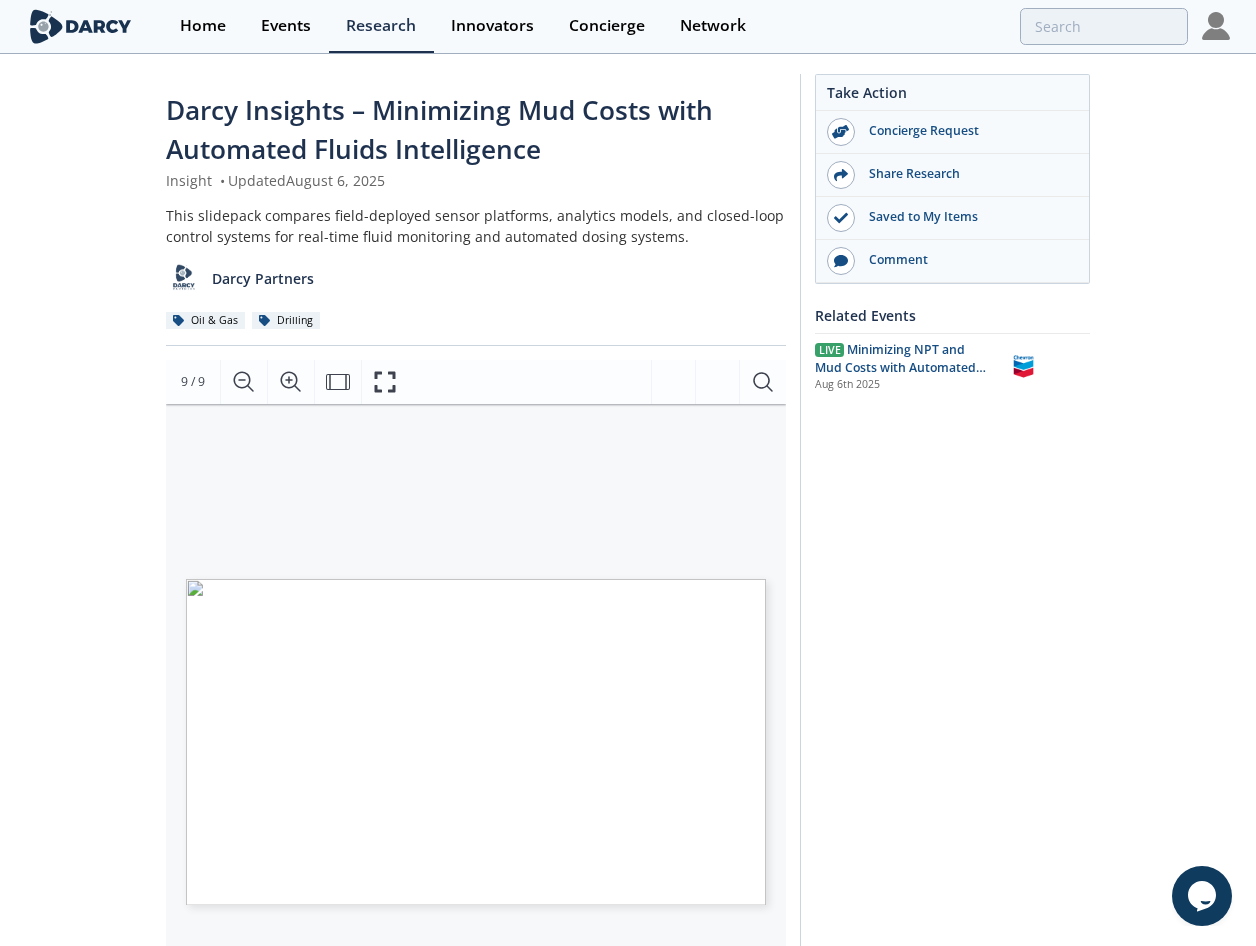 click at bounding box center [577, 935] 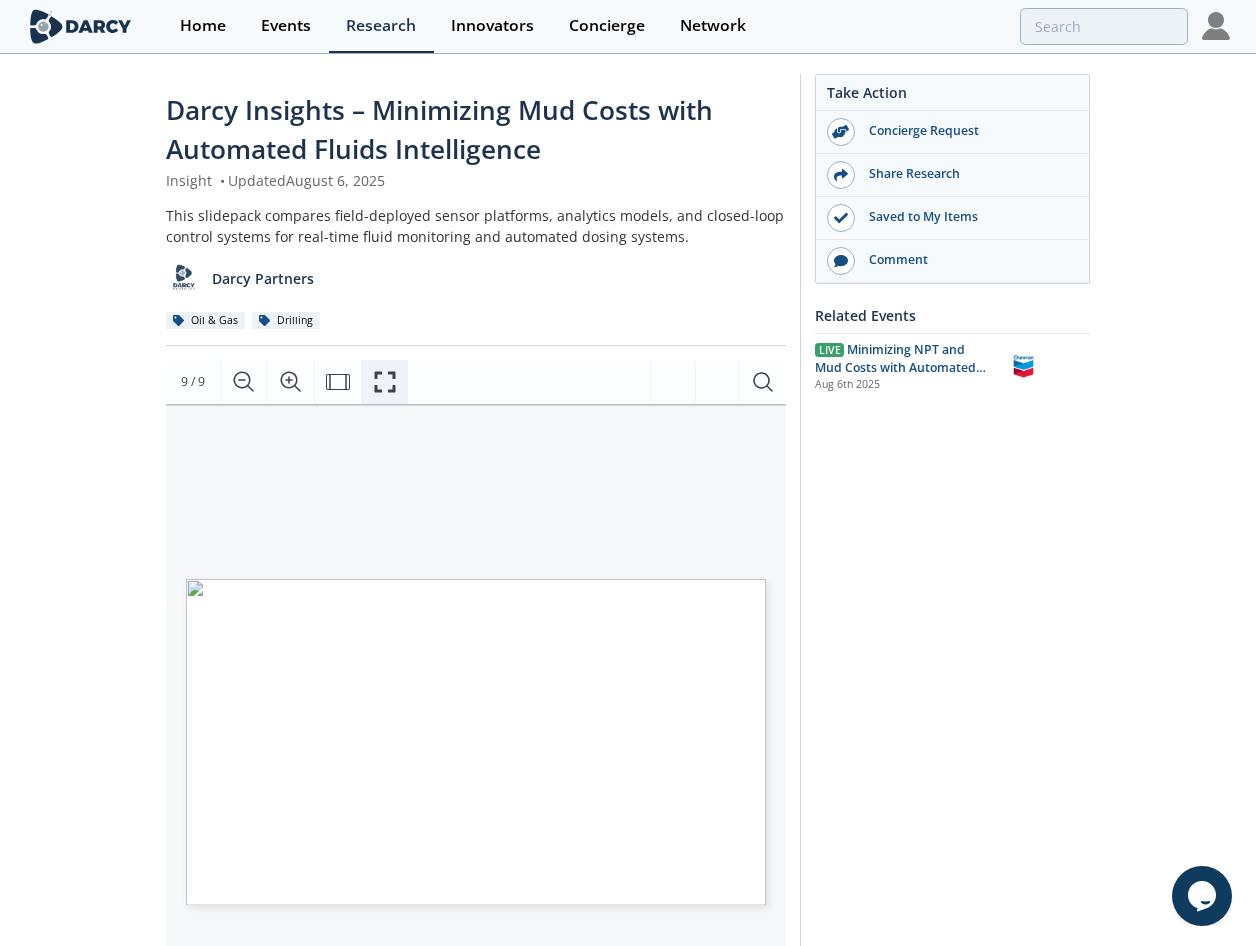 click 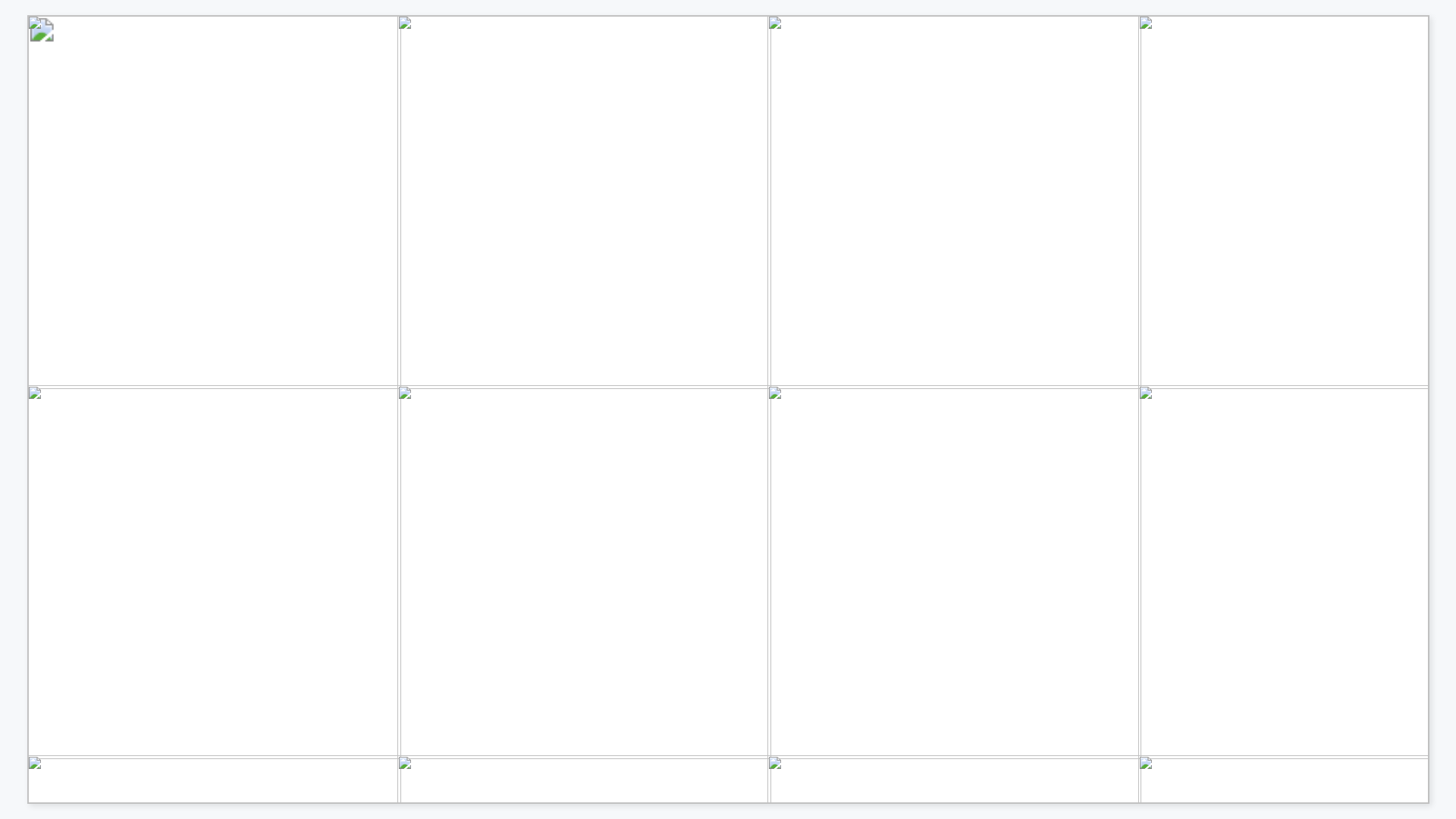 click on "Mud Density Measurements" at bounding box center (1275, 282) 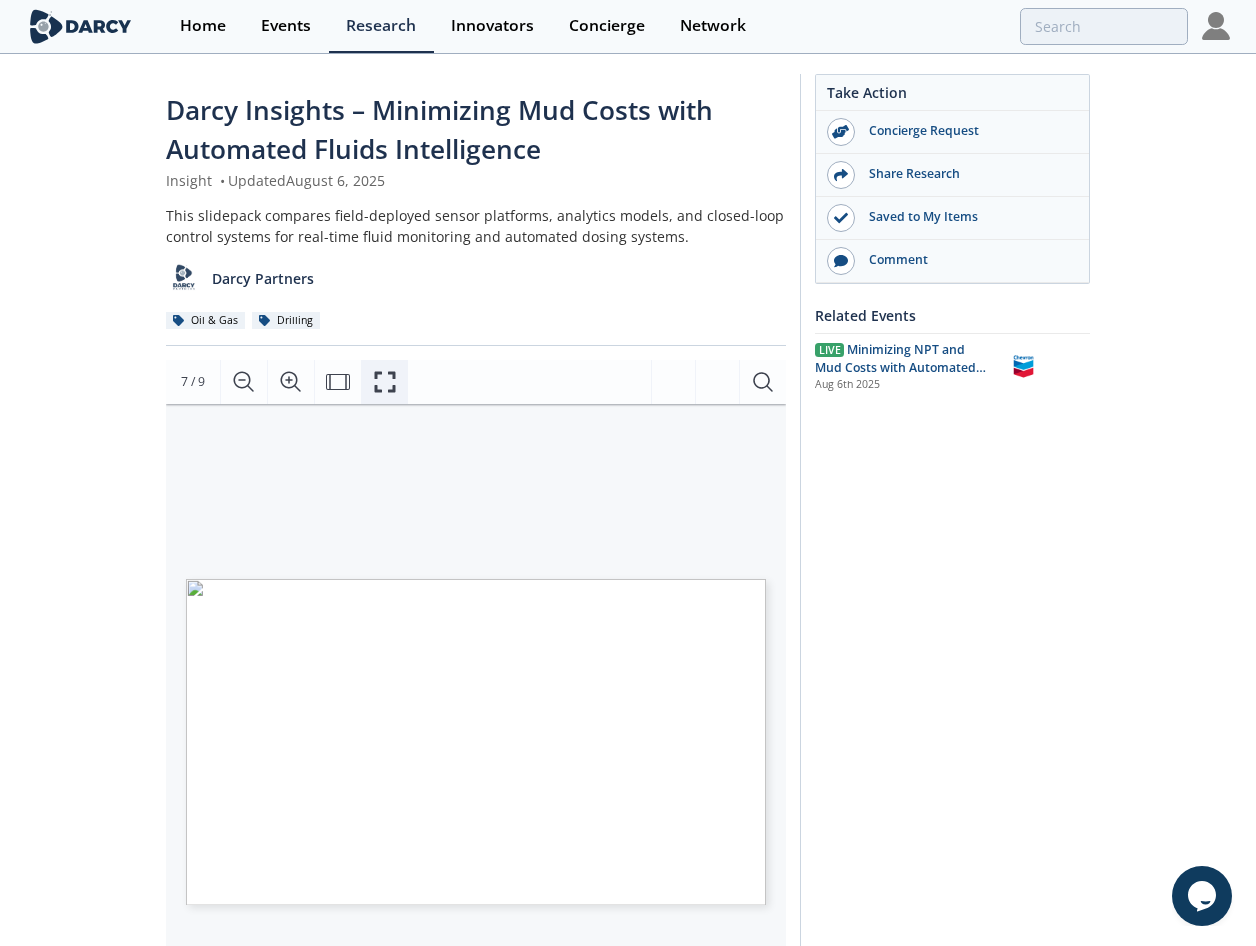 click at bounding box center [384, 382] 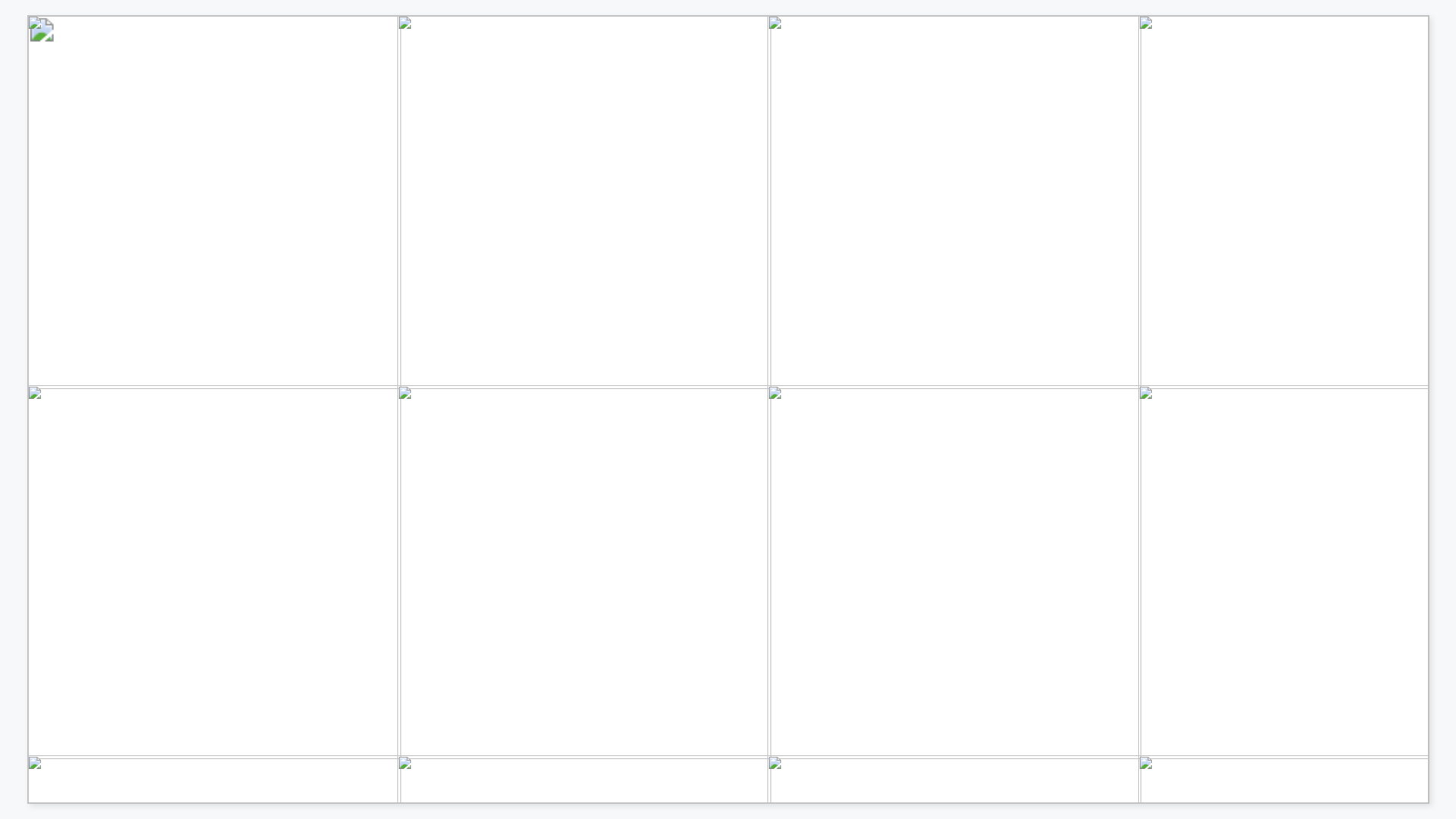click on "Mudlogging Applications" at bounding box center [1264, 303] 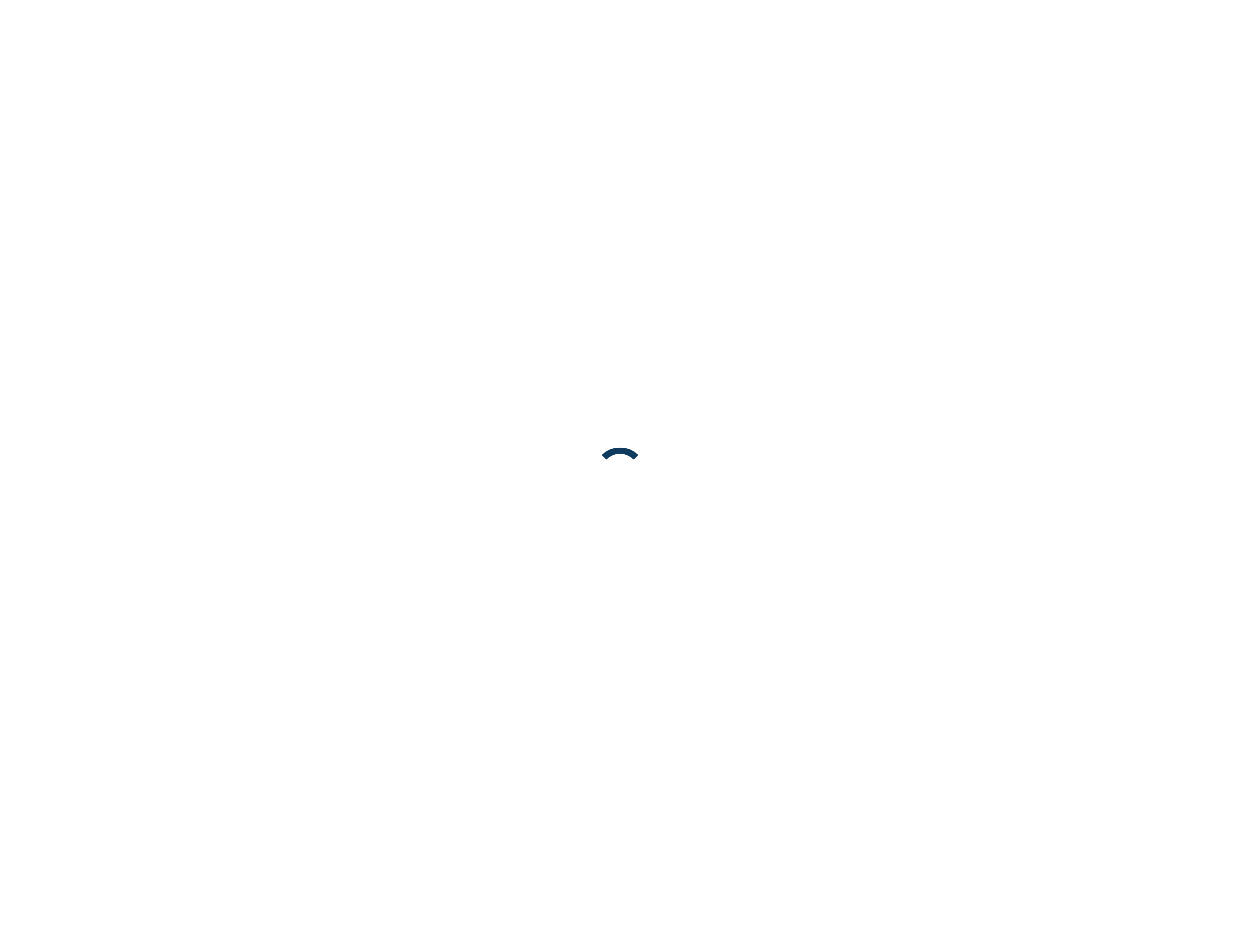 scroll, scrollTop: 0, scrollLeft: 0, axis: both 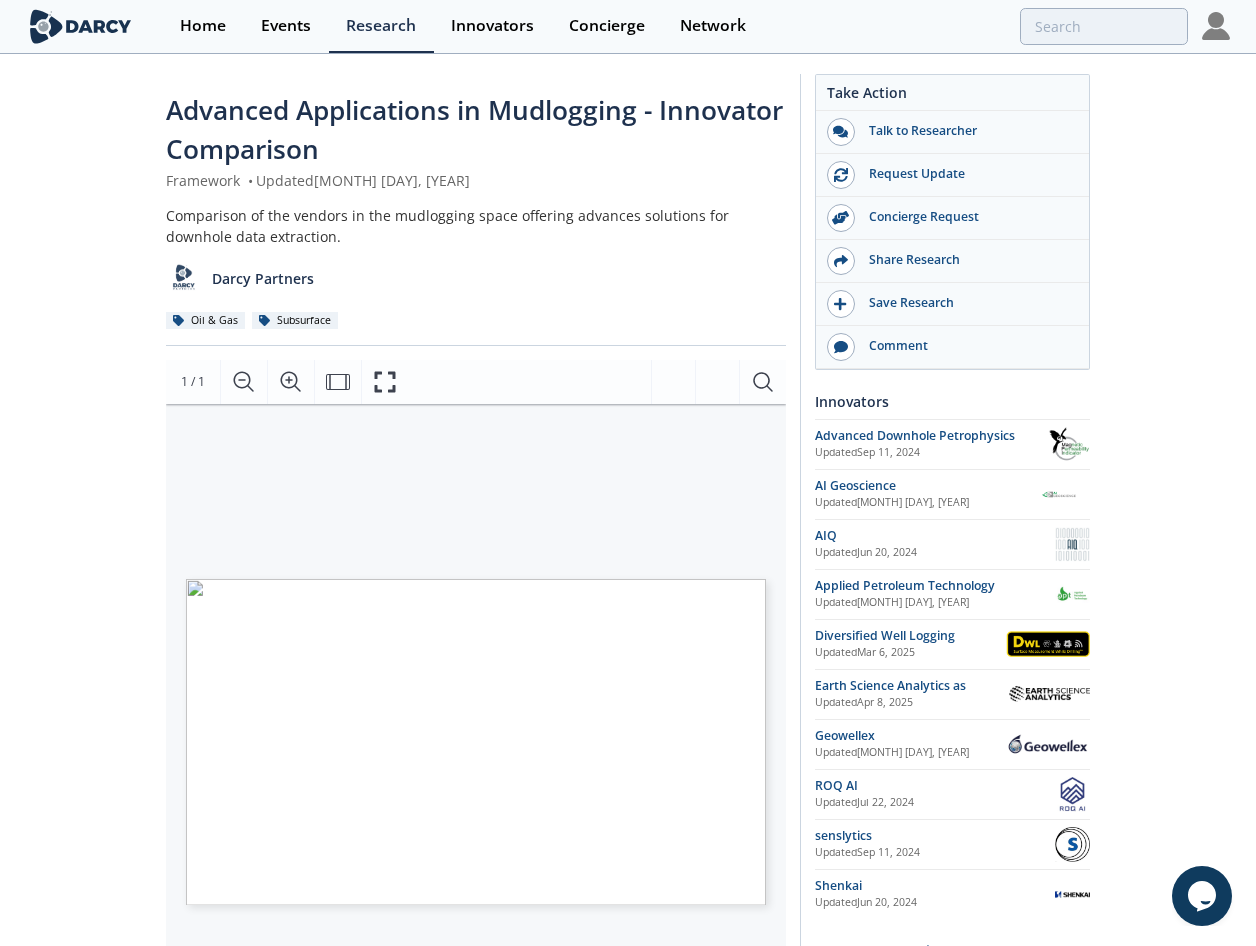 drag, startPoint x: 569, startPoint y: 659, endPoint x: 445, endPoint y: 583, distance: 145.43727 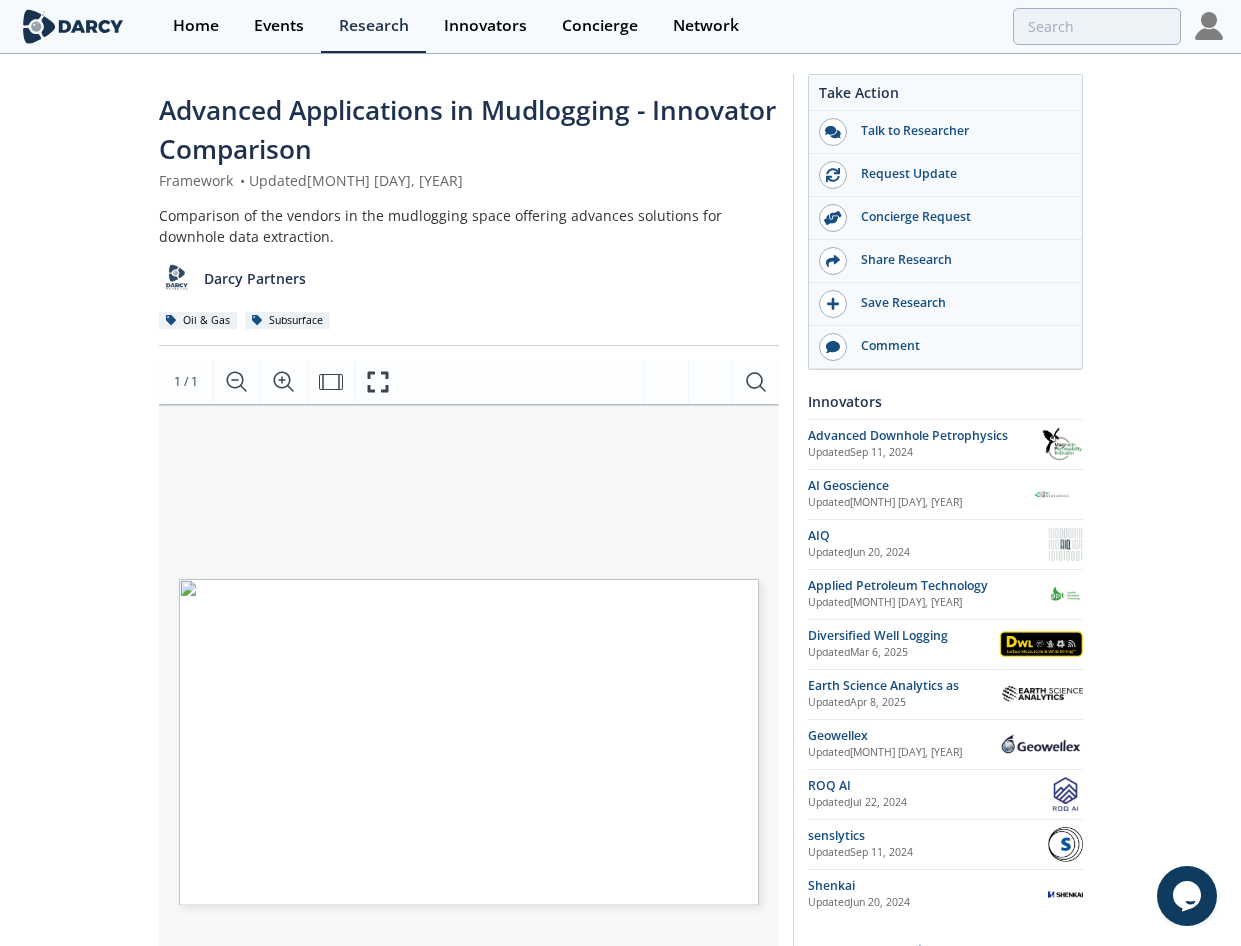 click on "Advanced Applications in Mudlogging - Innovator Comparison
Framework
•
Updated  March 6, 2025
Comparison of the vendors in the mudlogging space offering advances solutions for downhole data extraction.
Darcy Partners
Oil & Gas
Subsurface
Comments" 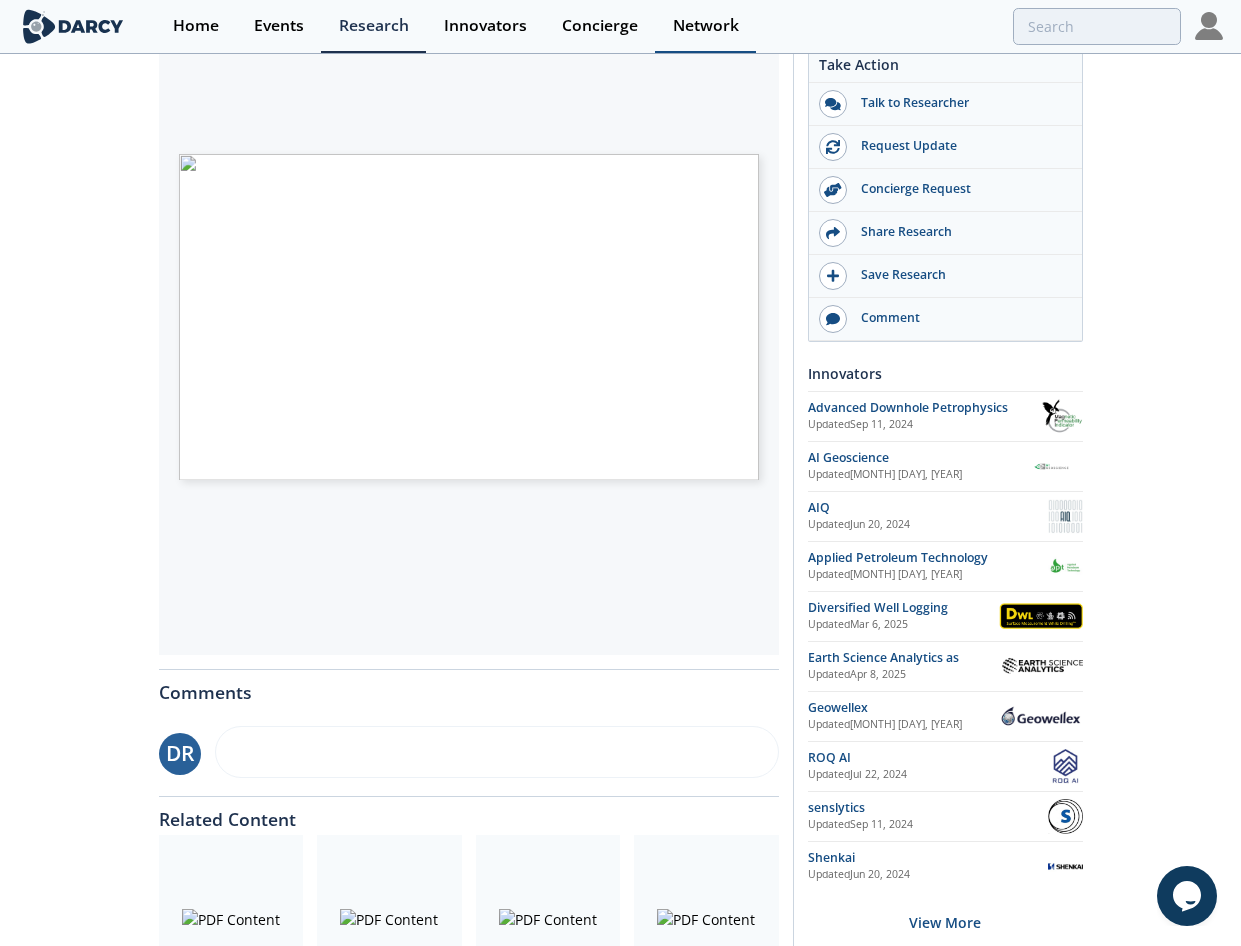 scroll, scrollTop: 425, scrollLeft: 0, axis: vertical 